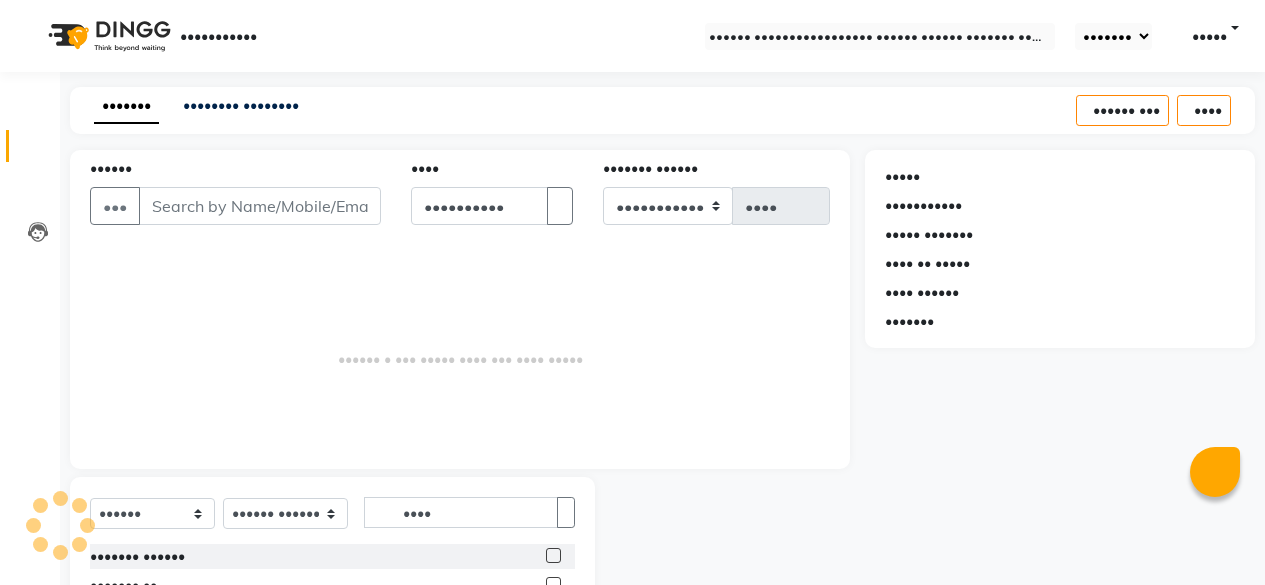 scroll, scrollTop: 215, scrollLeft: 0, axis: vertical 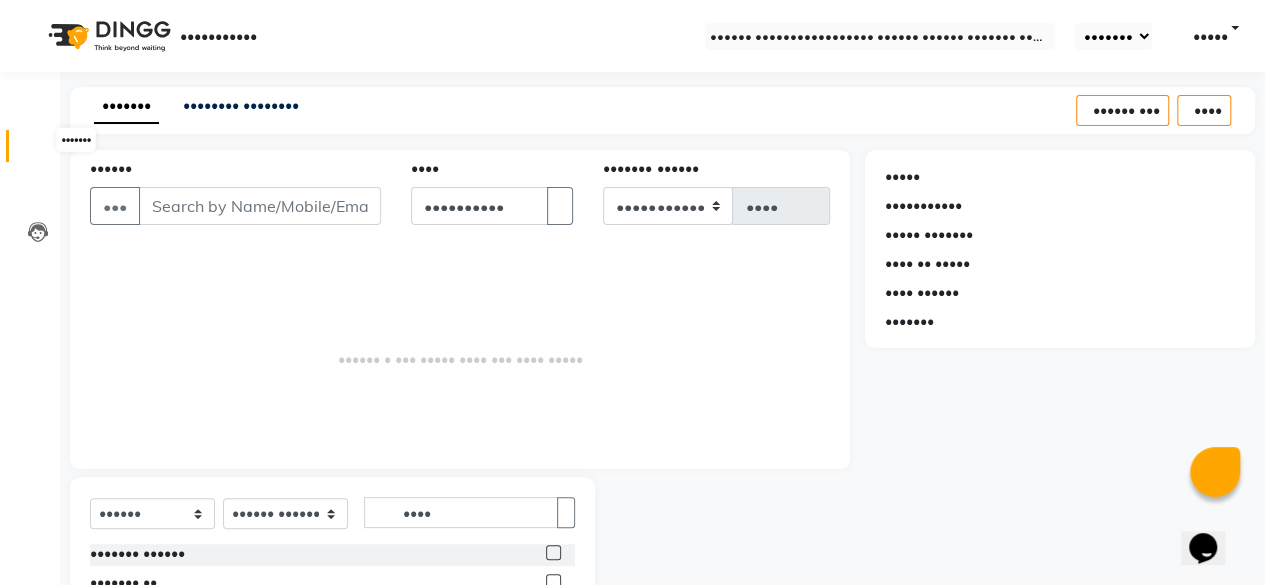 click at bounding box center [38, 151] 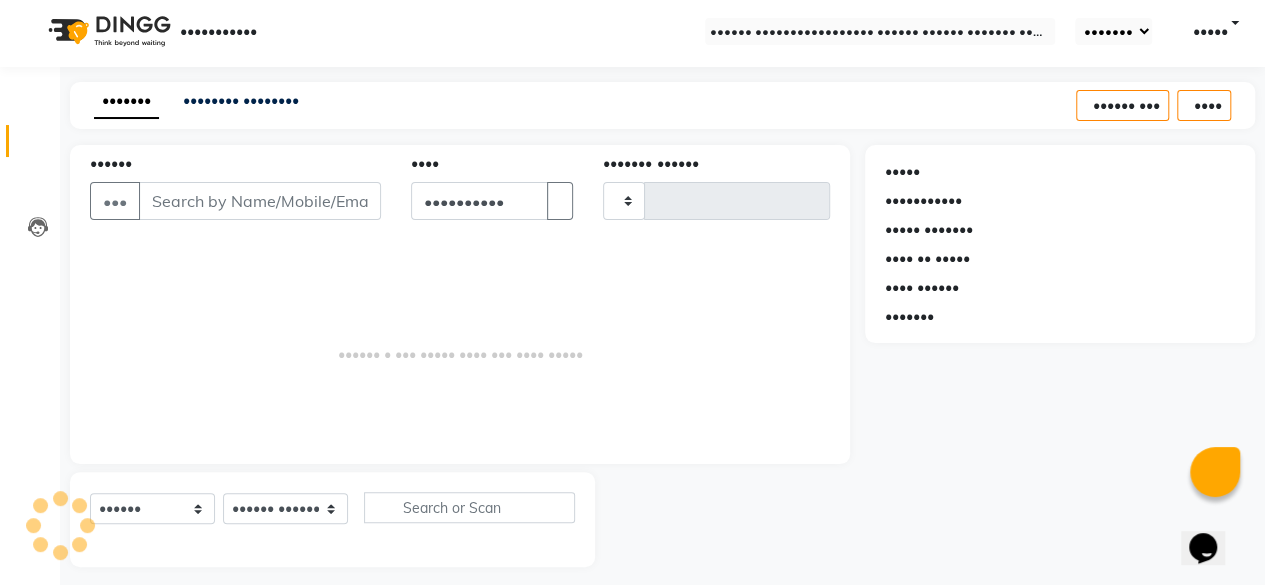 scroll, scrollTop: 15, scrollLeft: 0, axis: vertical 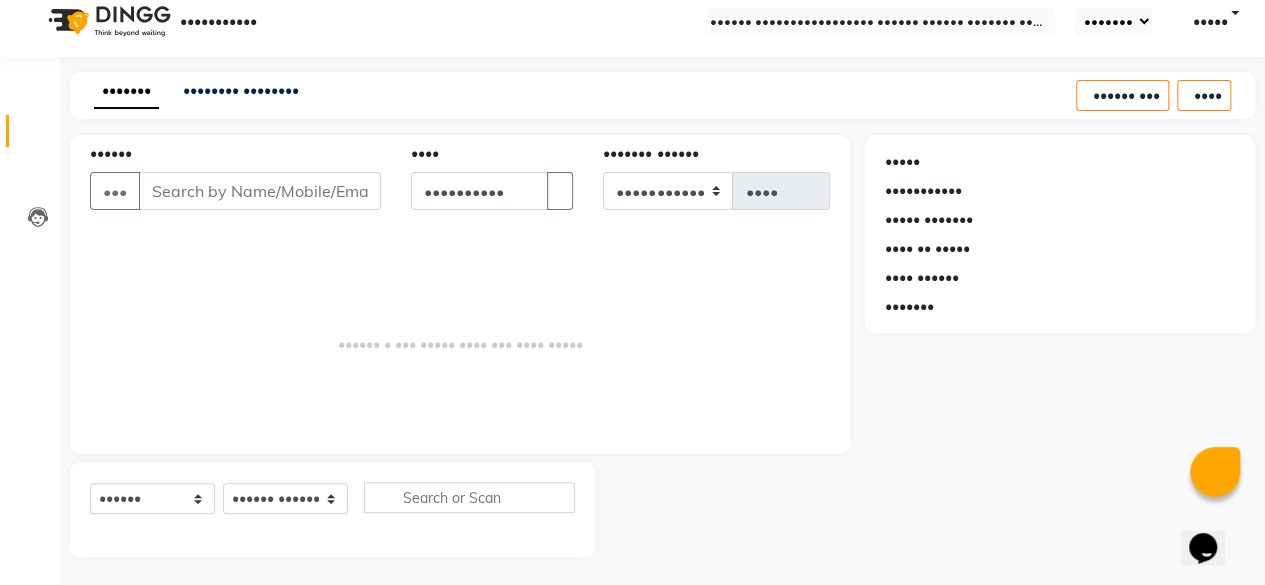 click on "••••••" at bounding box center (260, 191) 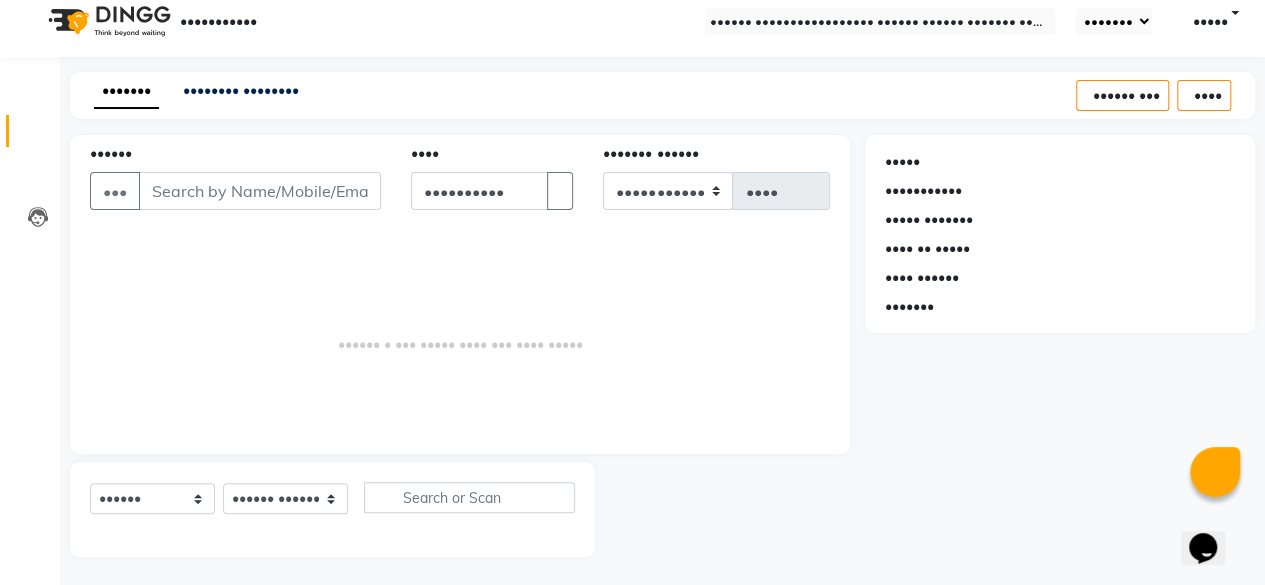 drag, startPoint x: 282, startPoint y: 200, endPoint x: 229, endPoint y: 199, distance: 53.009434 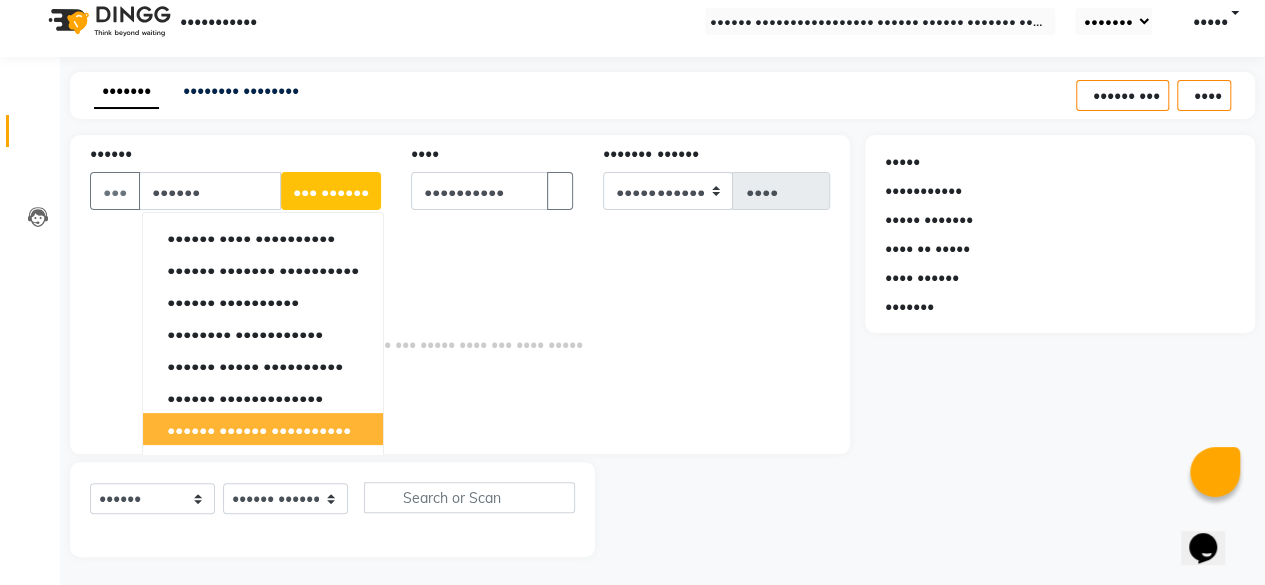 click on "••••••••••" at bounding box center [311, 429] 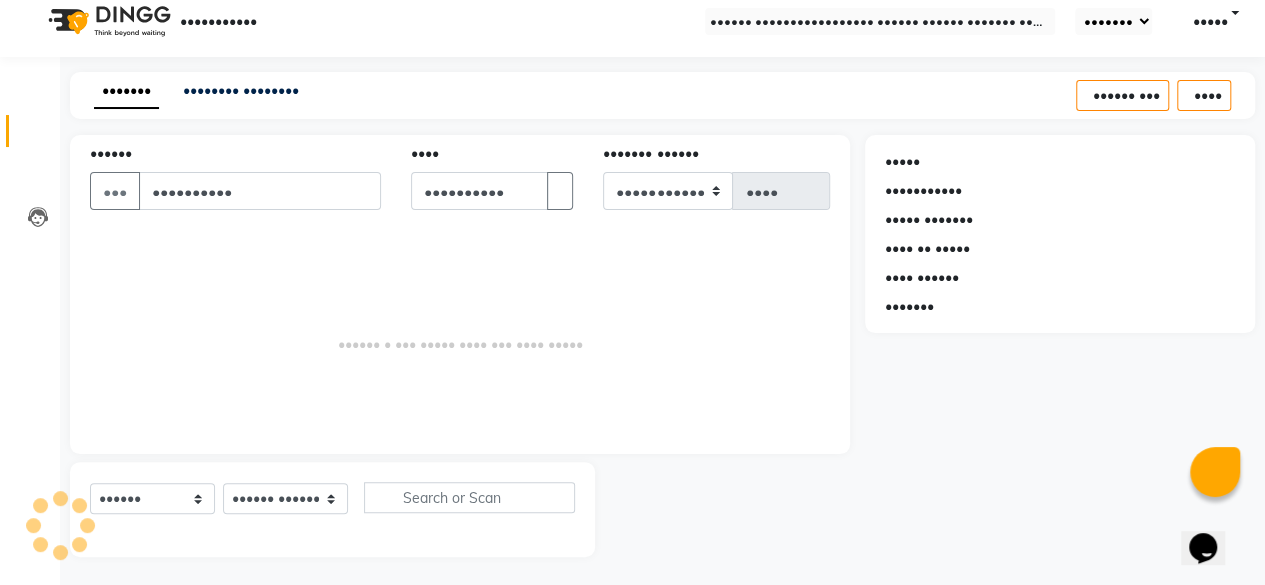 type on "••••••••••" 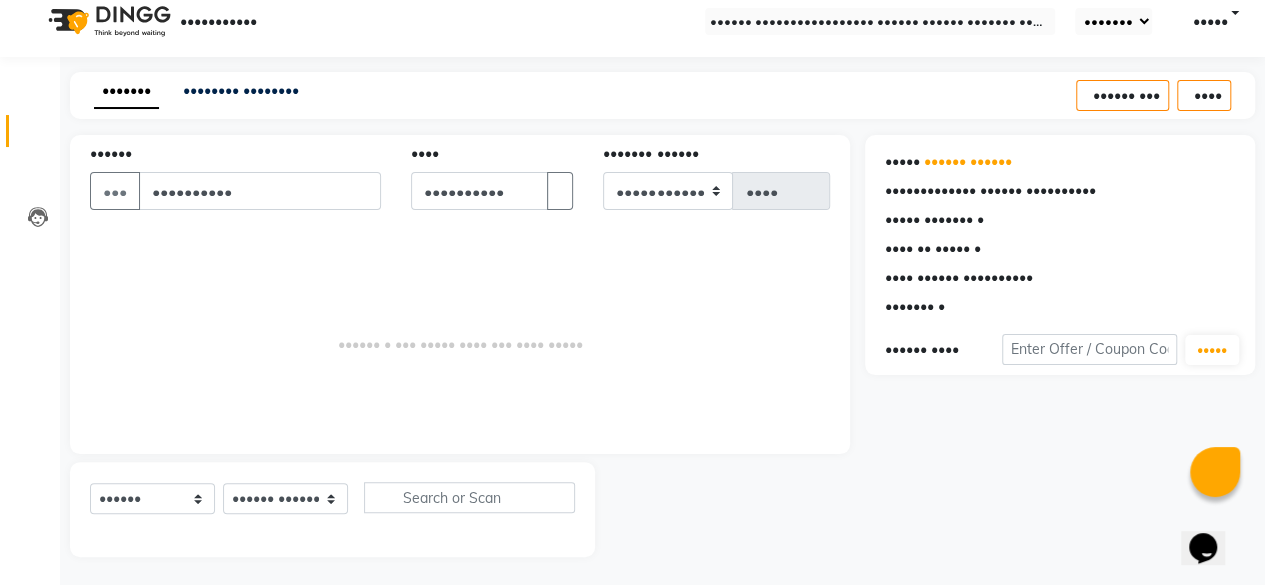 click on "••••••  •••••••  •••••••  ••••••••••  ••••••• ••••••• ••••••• •••• ••••  •••••• ••••••• ••••••• •••••• •••••  •••• •••••••  ••••••  ••••• ••••••• ••••• ••••••• •••••• ••••• •••• ••••• •••••• •••••••• •••••••  •••••• •••••••• ••••• •••••• ••••• •••••• •••••• •••• ••••• •••••• ••••  ••••• •••••• •••••  •••••• •••••• ••••••" at bounding box center [332, 505] 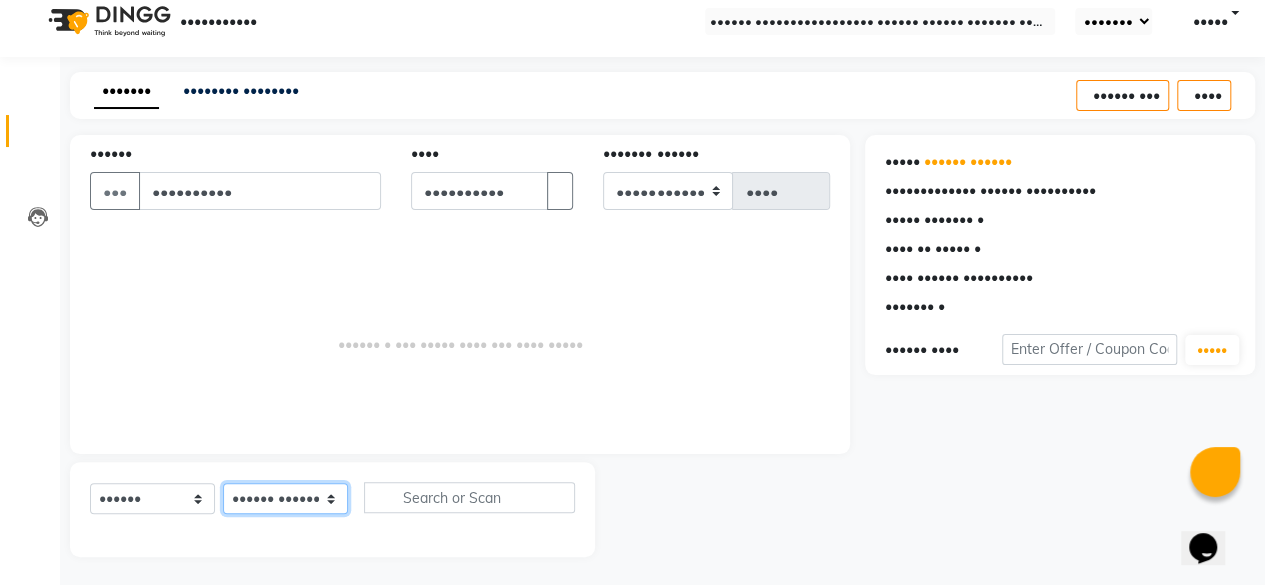 click on "•••••• ••••••• ••••••• •••••• •••••  •••• •••••••  ••••••  ••••• ••••••• ••••• ••••••• •••••• ••••• •••• ••••• •••••• •••••••• •••••••  •••••• •••••••• ••••• •••••• ••••• •••••• •••••• •••• ••••• •••••• ••••  ••••• •••••• •••••  •••••• •••••• ••••••" at bounding box center [285, 498] 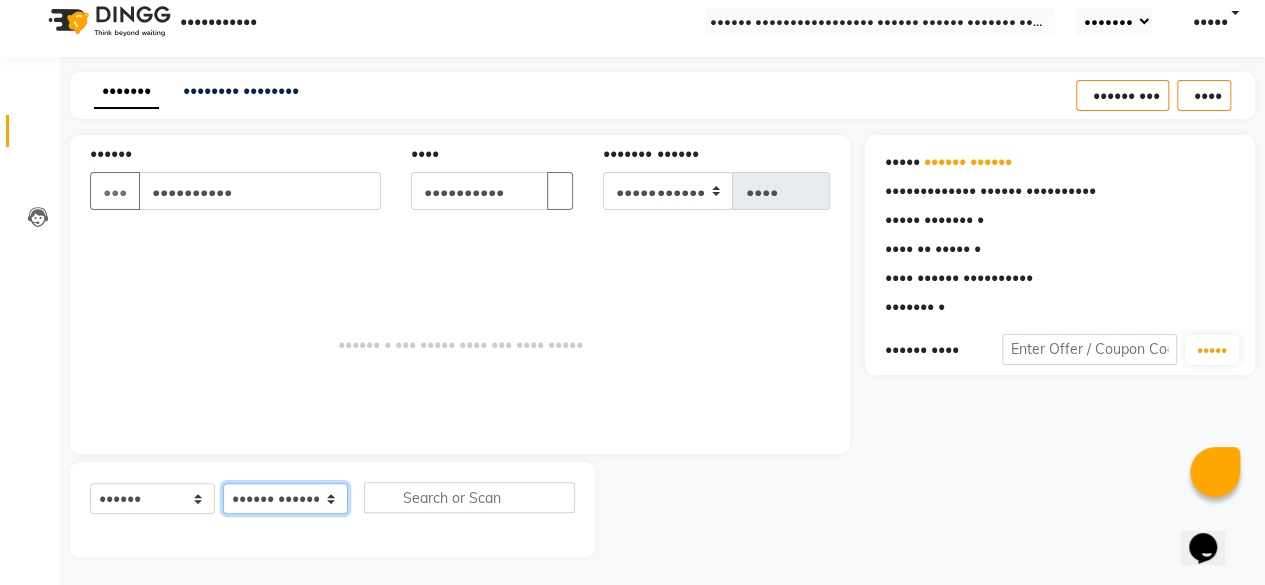click on "•••••• ••••••• ••••••• •••••• •••••  •••• •••••••  ••••••  ••••• ••••••• ••••• ••••••• •••••• ••••• •••• ••••• •••••• •••••••• •••••••  •••••• •••••••• ••••• •••••• ••••• •••••• •••••• •••• ••••• •••••• ••••  ••••• •••••• •••••  •••••• •••••• ••••••" at bounding box center [285, 498] 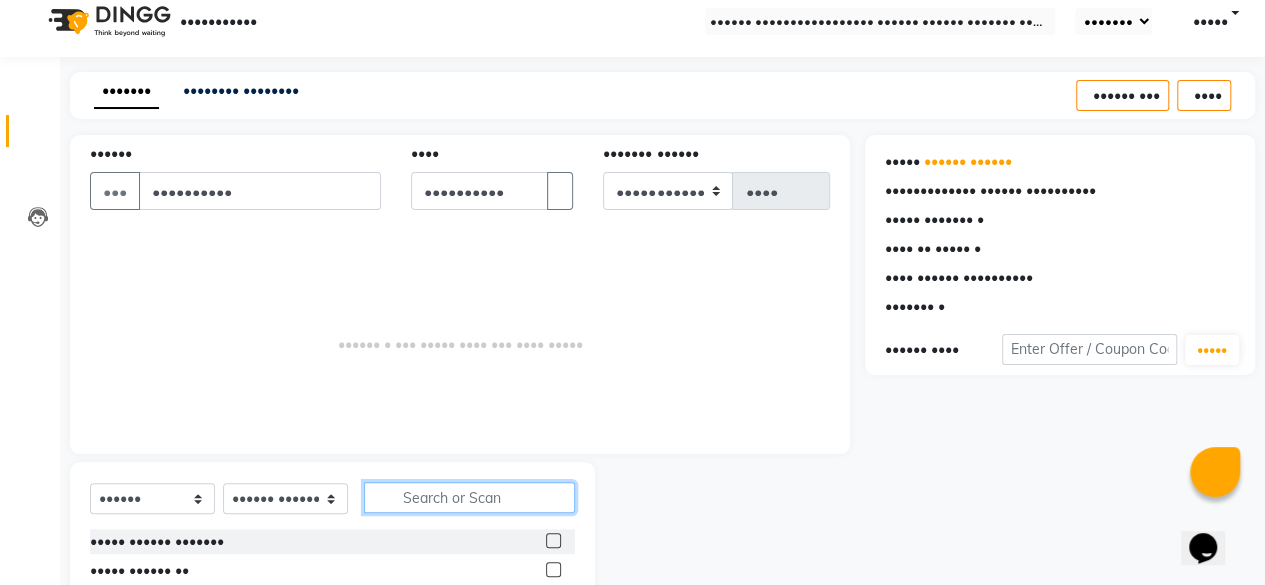 click at bounding box center (469, 497) 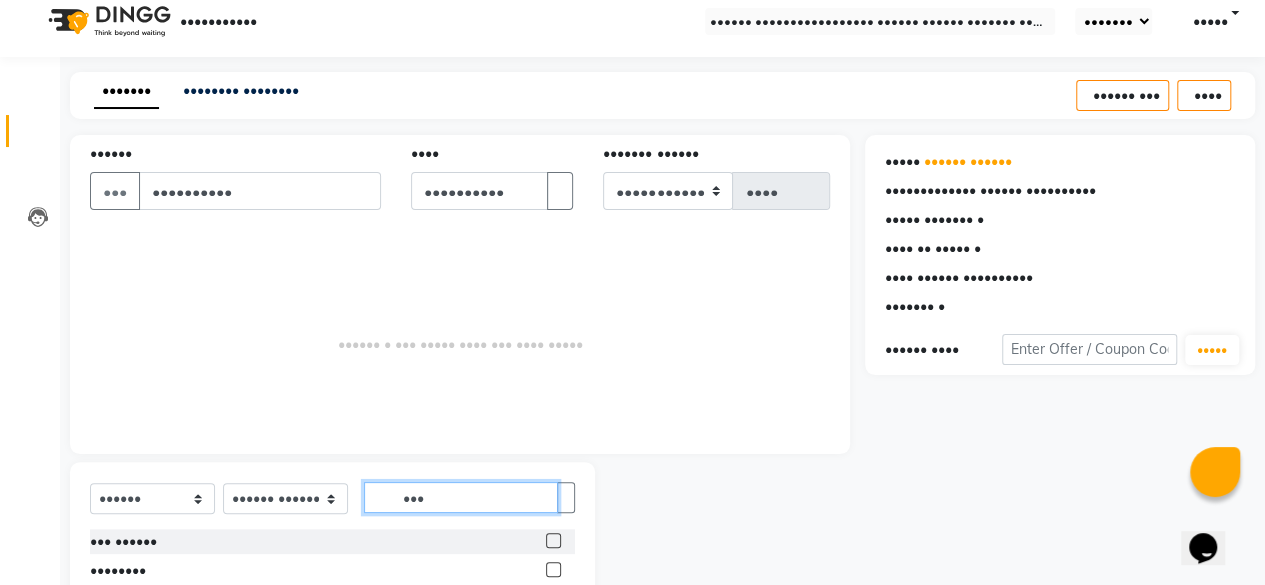 scroll, scrollTop: 160, scrollLeft: 0, axis: vertical 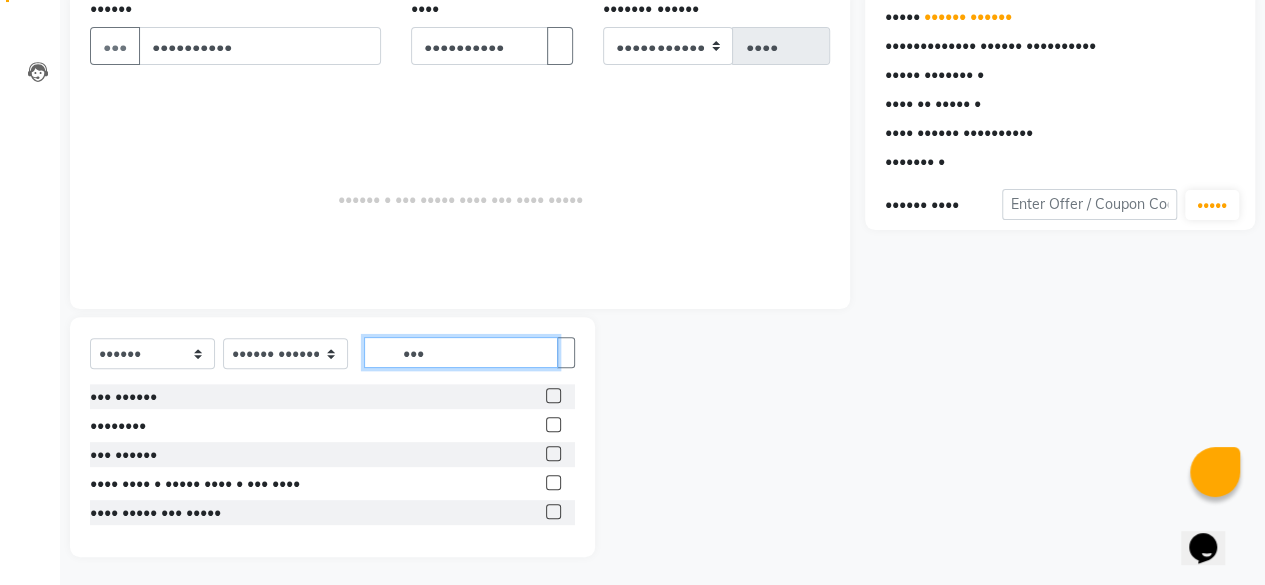type on "•••" 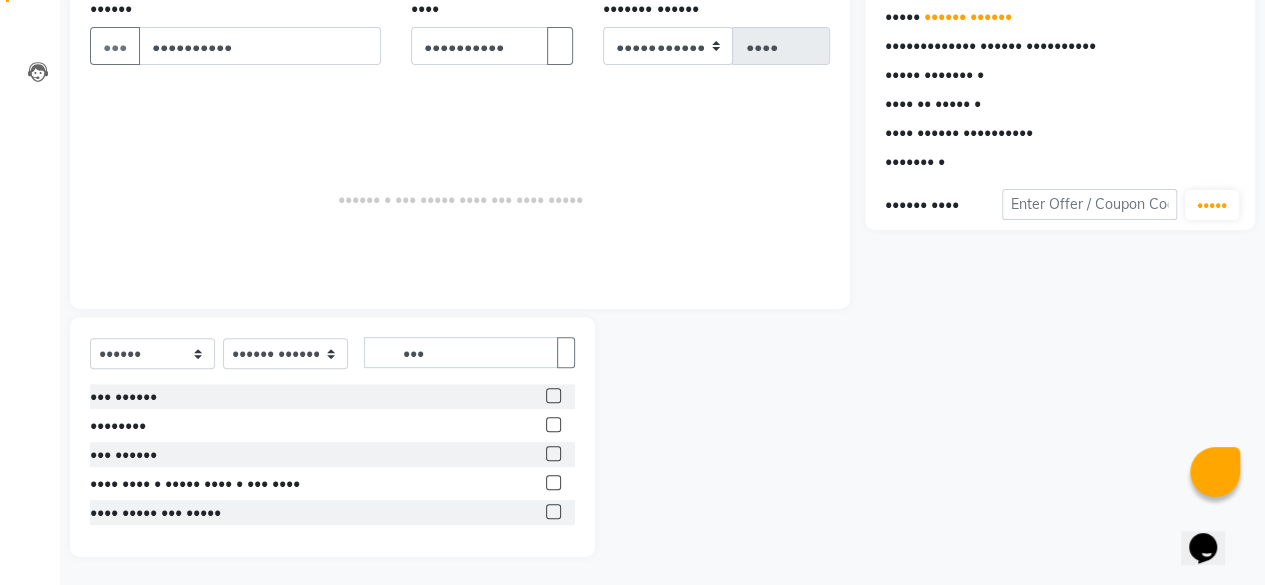 click on "••• ••••••  ••••••••  ••• ••••••  •••• •••• • ••••• •••• • ••• ••••  •••• ••••• ••• •••••" at bounding box center (332, 456) 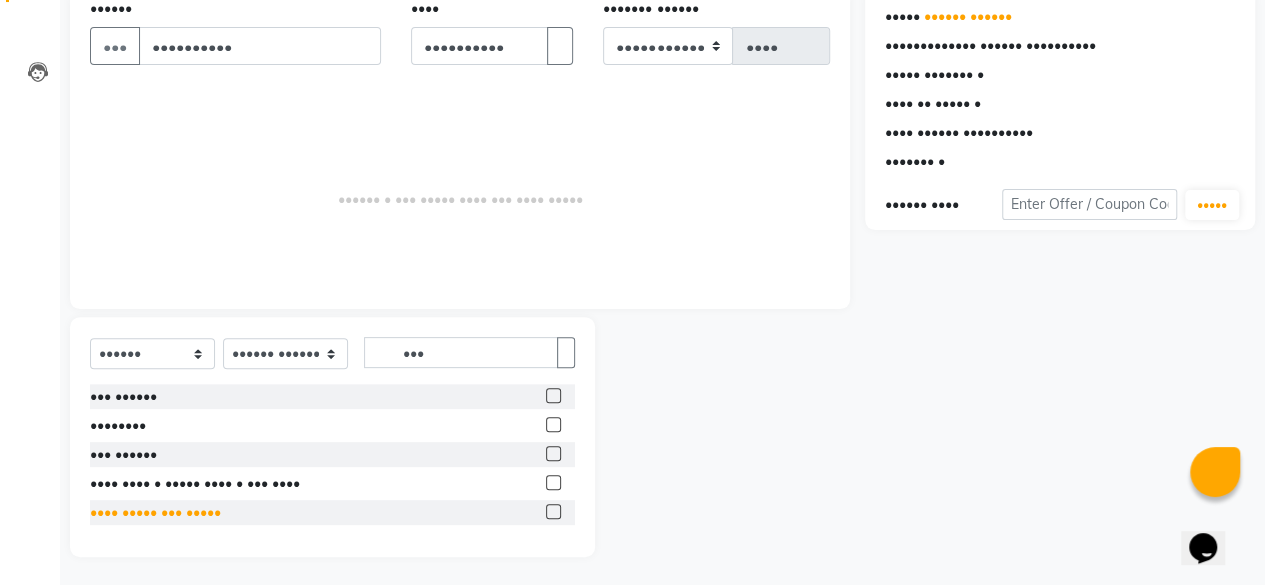 click on "•••• ••••• ••• •••••" at bounding box center [123, 396] 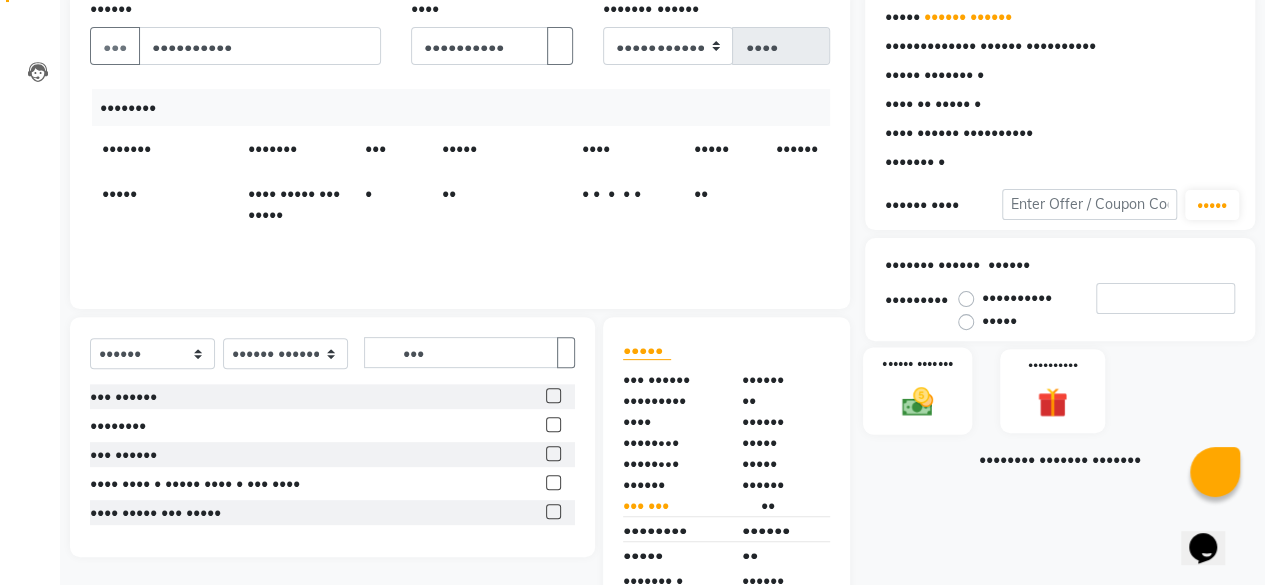 click at bounding box center [917, 401] 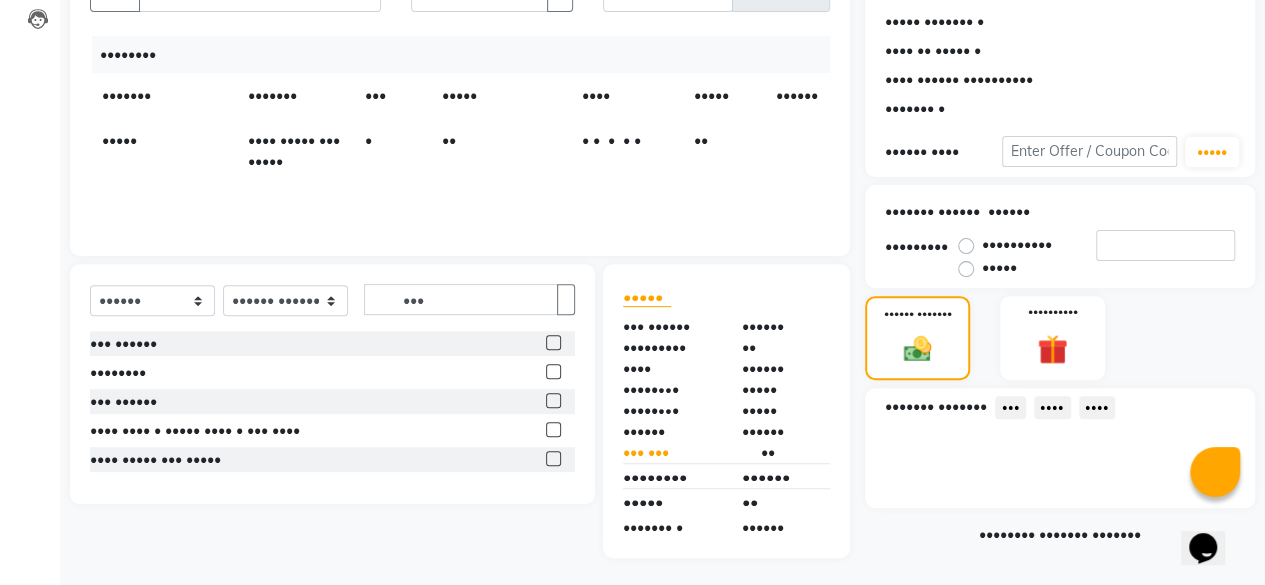 click on "•••" at bounding box center (1010, 407) 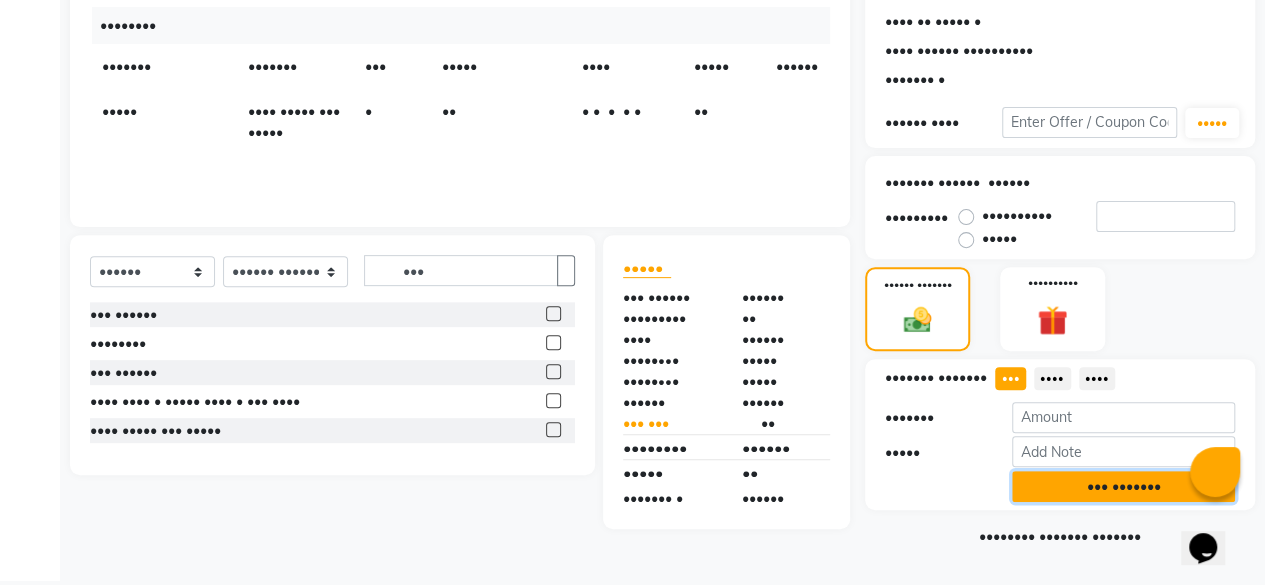 click on "••• •••••••" at bounding box center [1123, 486] 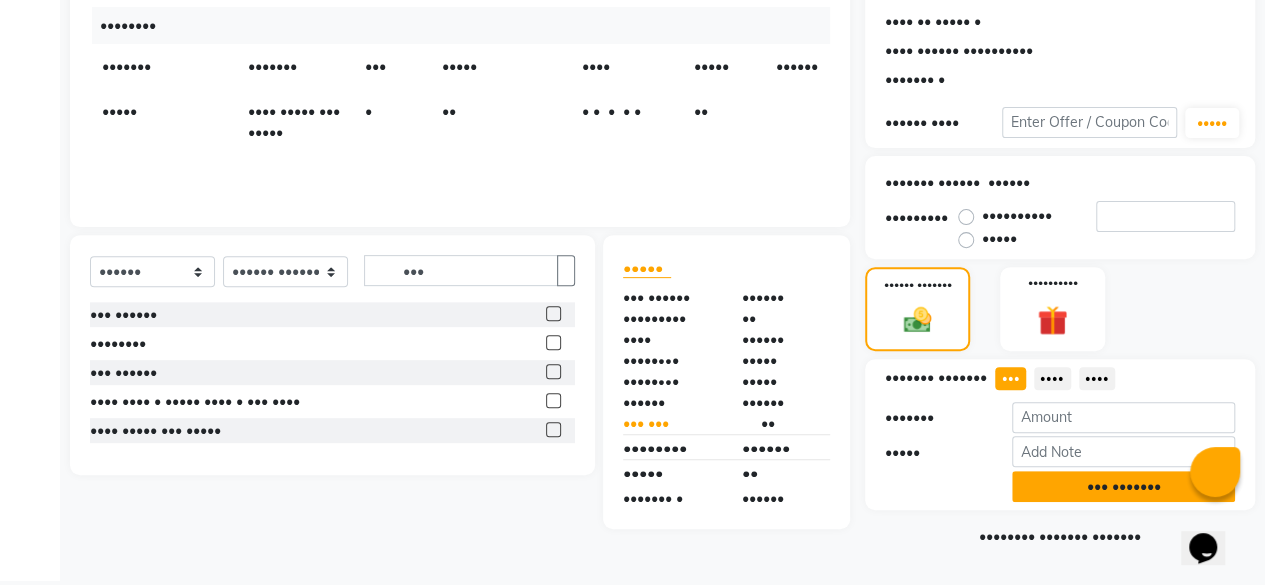 scroll, scrollTop: 324, scrollLeft: 0, axis: vertical 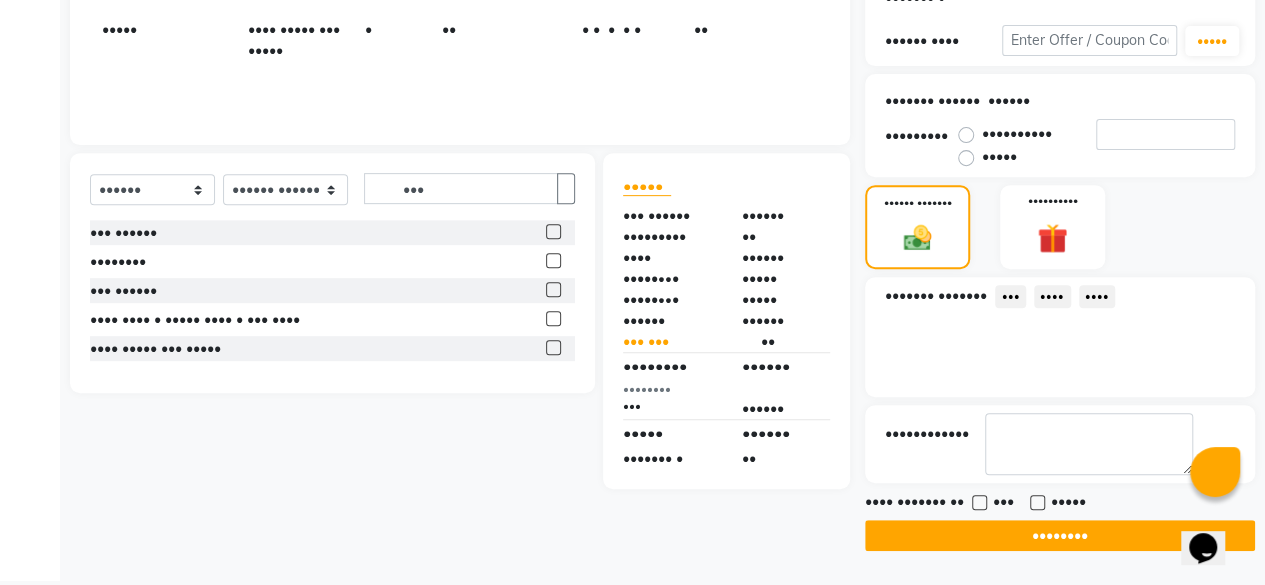 click at bounding box center (979, 502) 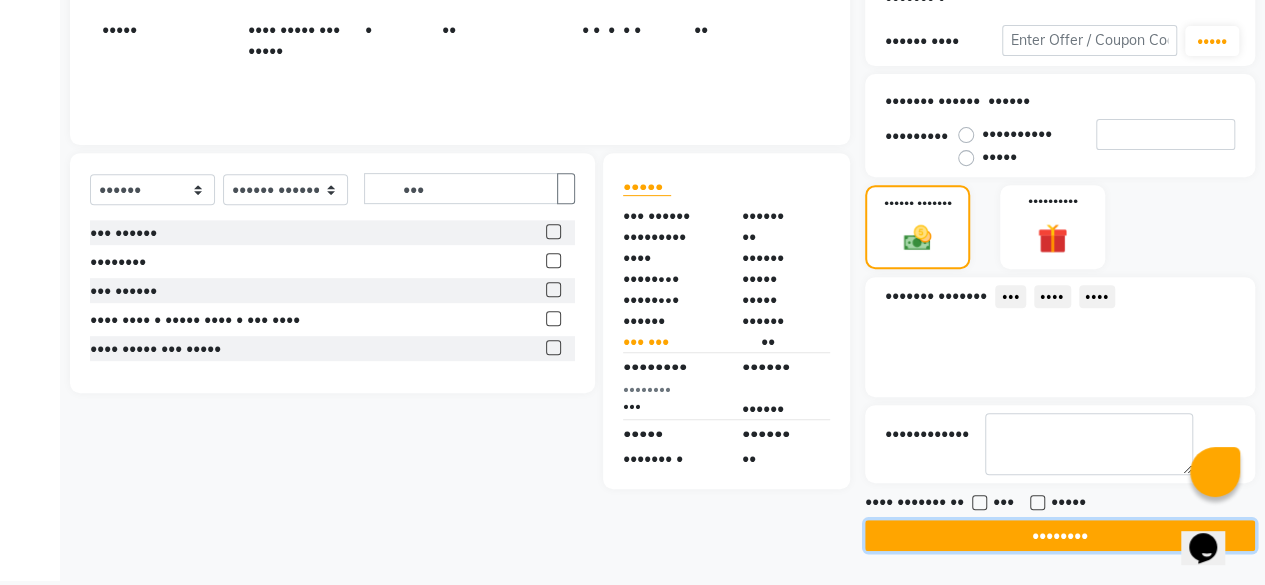 click on "••••••••" at bounding box center (1060, 535) 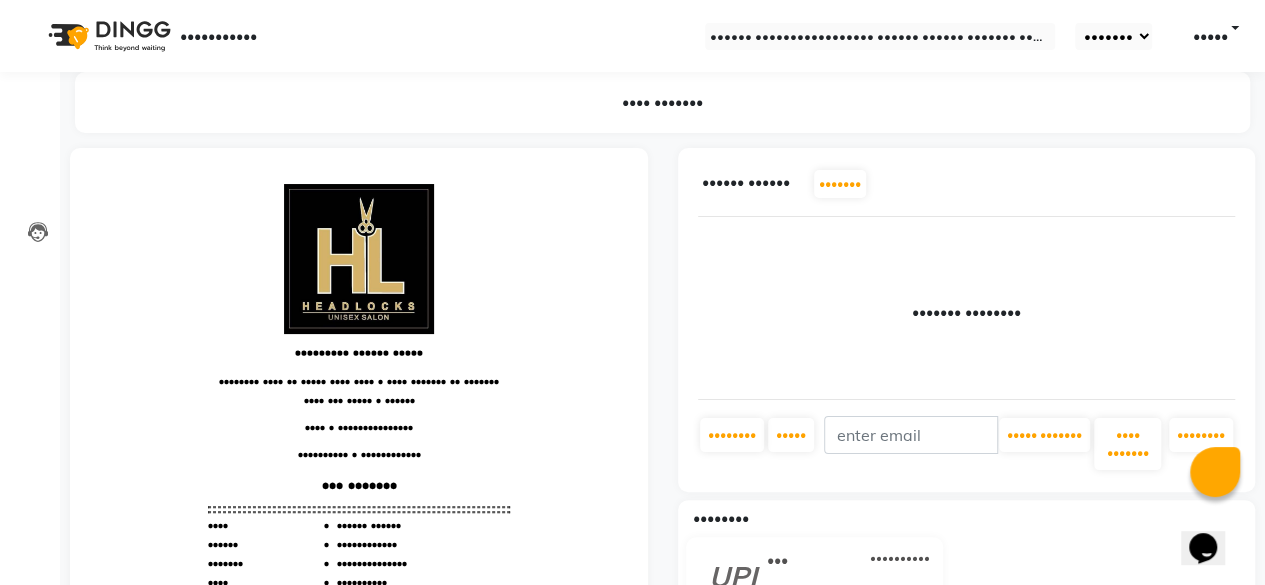scroll, scrollTop: 0, scrollLeft: 0, axis: both 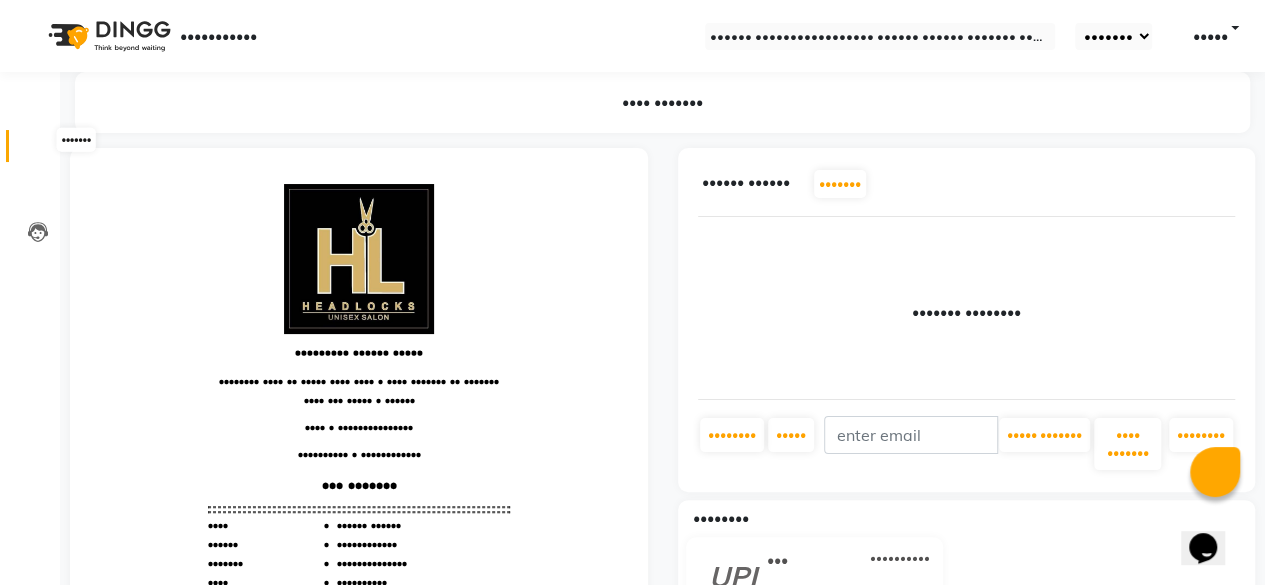click at bounding box center [37, 151] 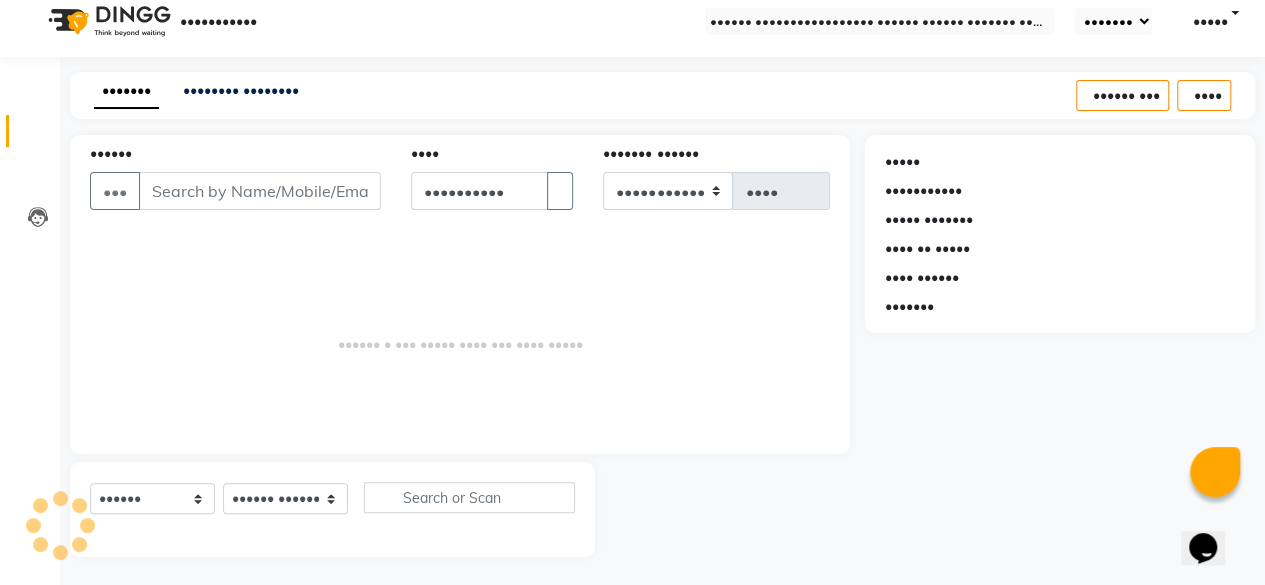 click on "••••••" at bounding box center [260, 191] 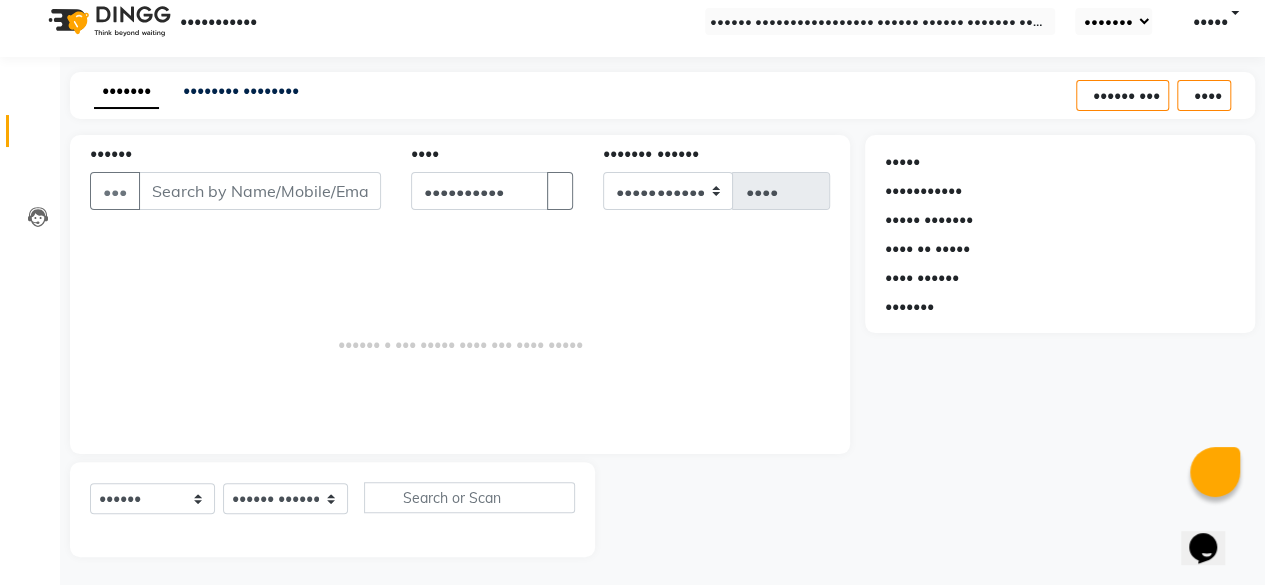 click on "••••••" at bounding box center (260, 191) 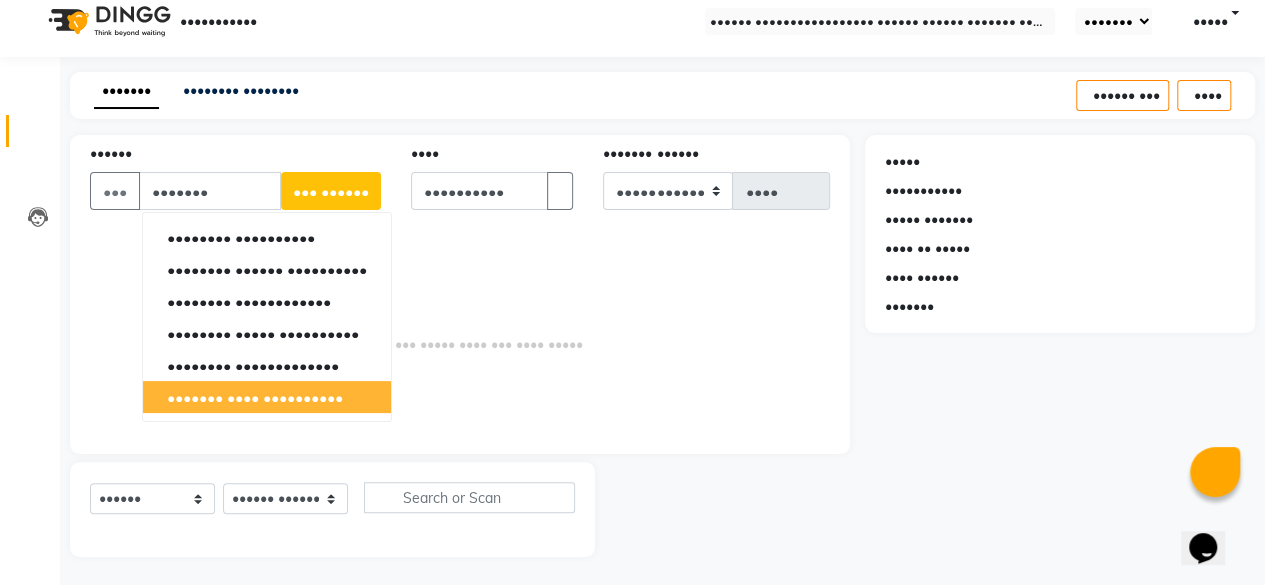 click on "••••••••••" at bounding box center (303, 397) 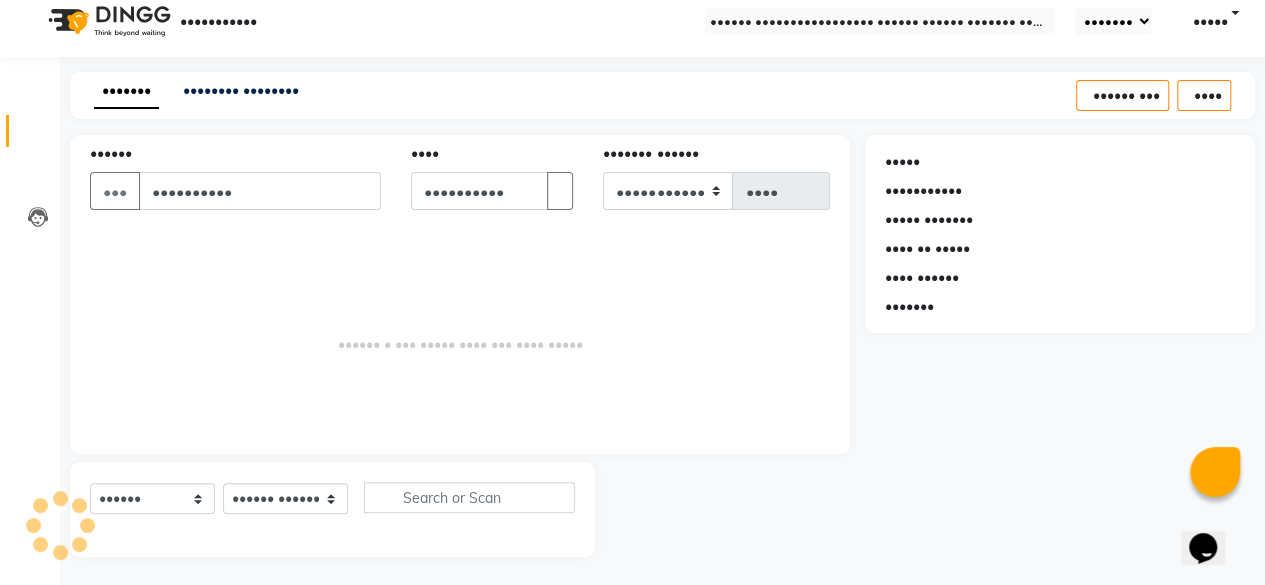 type on "••••••••••" 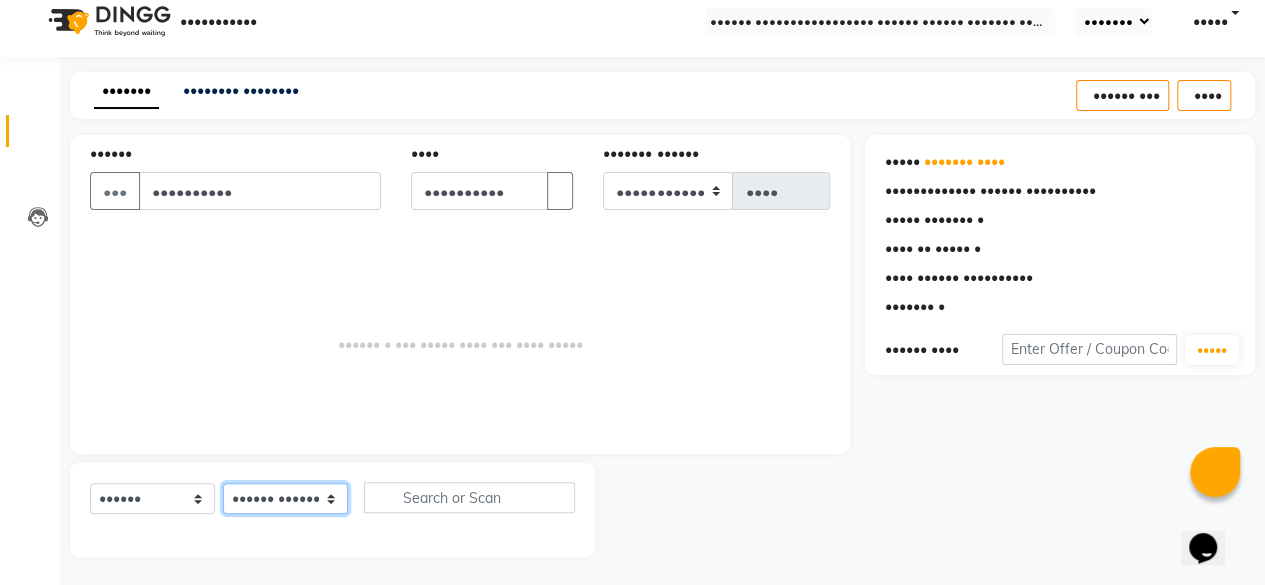 click on "•••••• ••••••• ••••••• •••••• •••••  •••• •••••••  ••••••  ••••• ••••••• ••••• ••••••• •••••• ••••• •••• ••••• •••••• •••••••• •••••••  •••••• •••••••• ••••• •••••• ••••• •••••• •••••• •••• ••••• •••••• ••••  ••••• •••••• •••••  •••••• •••••• ••••••" at bounding box center (285, 498) 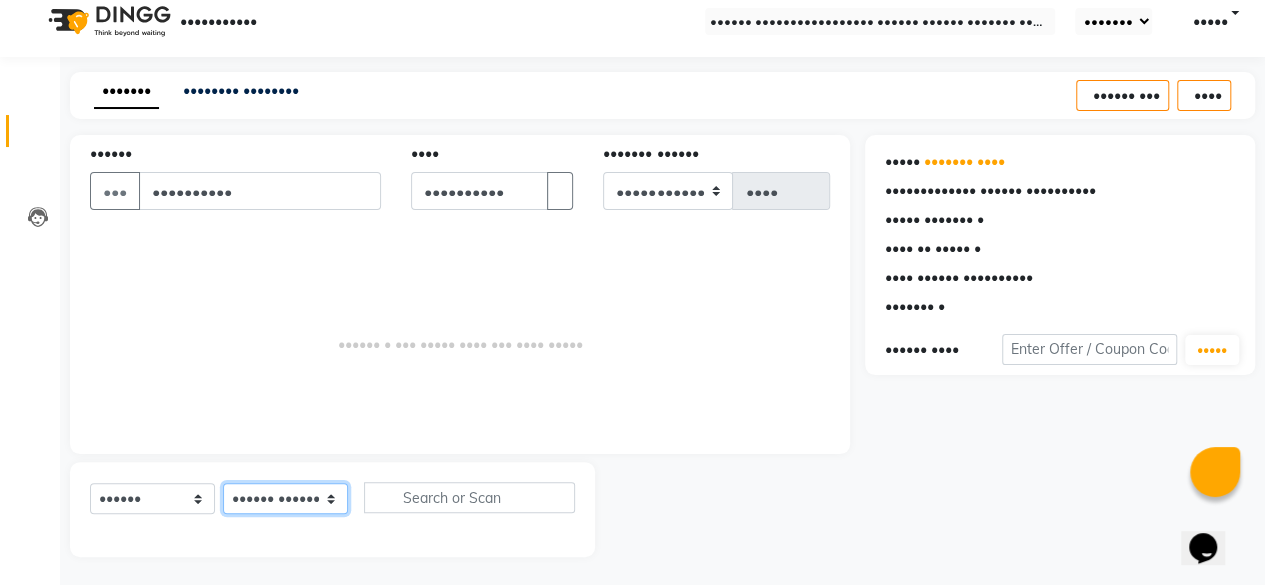 select on "•••••" 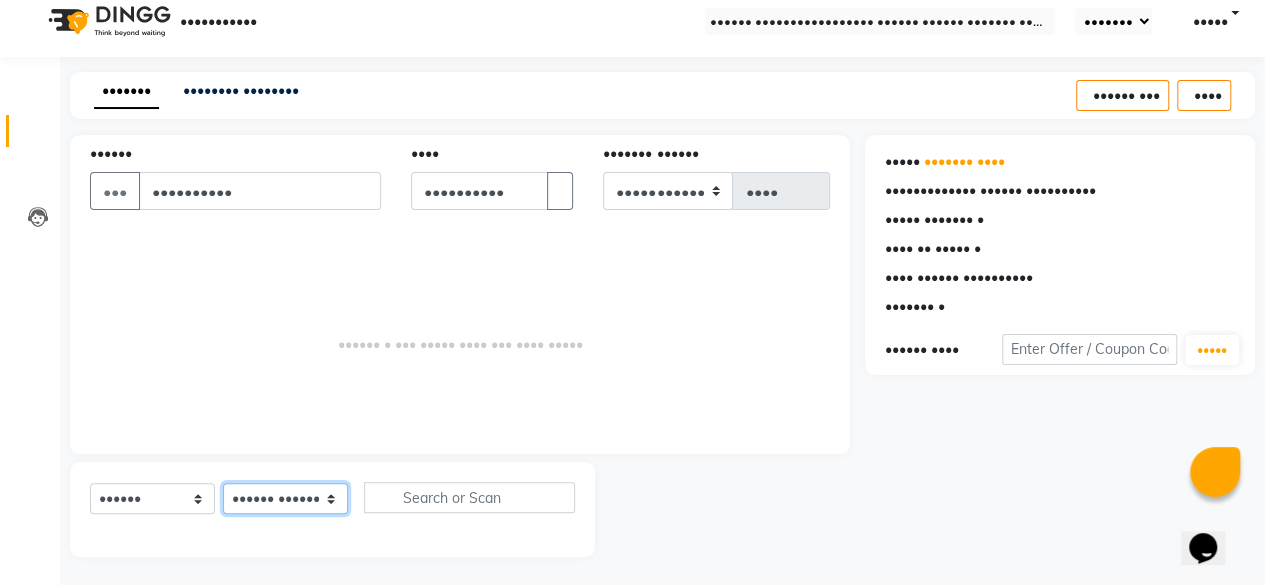 click on "•••••• ••••••• ••••••• •••••• •••••  •••• •••••••  ••••••  ••••• ••••••• ••••• ••••••• •••••• ••••• •••• ••••• •••••• •••••••• •••••••  •••••• •••••••• ••••• •••••• ••••• •••••• •••••• •••• ••••• •••••• ••••  ••••• •••••• •••••  •••••• •••••• ••••••" at bounding box center [285, 498] 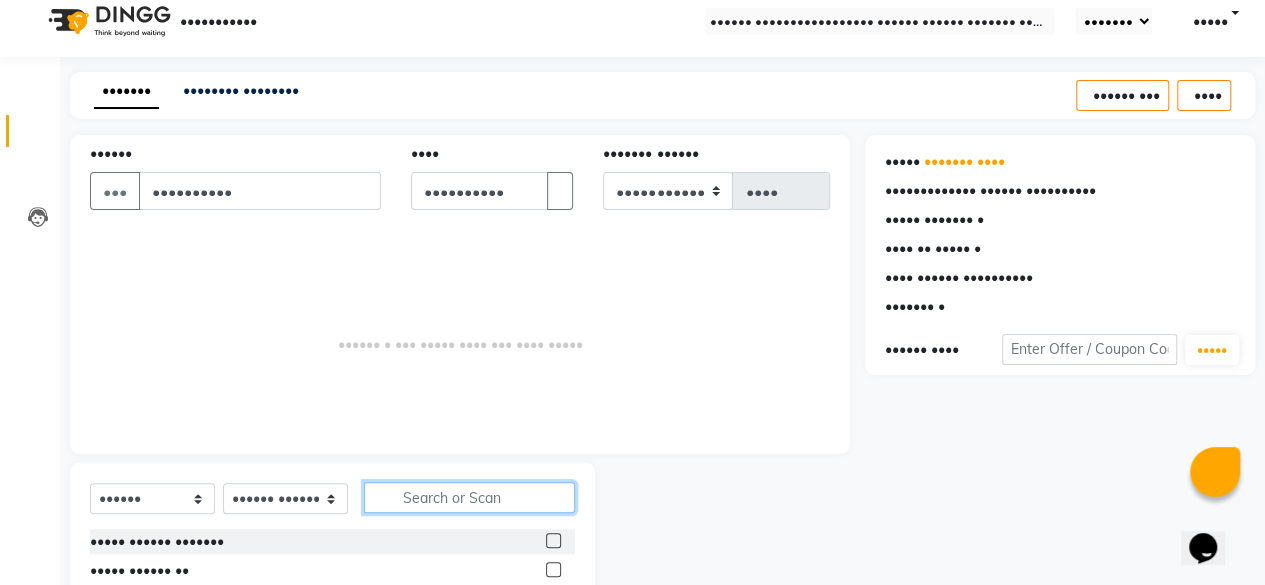 click at bounding box center (469, 497) 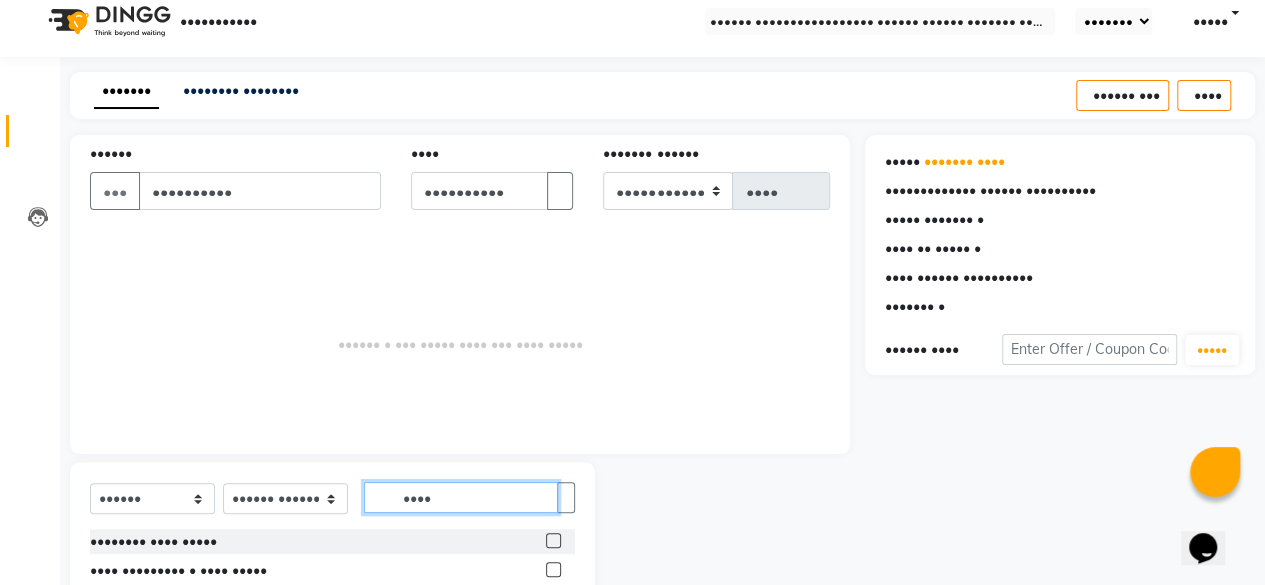 scroll, scrollTop: 215, scrollLeft: 0, axis: vertical 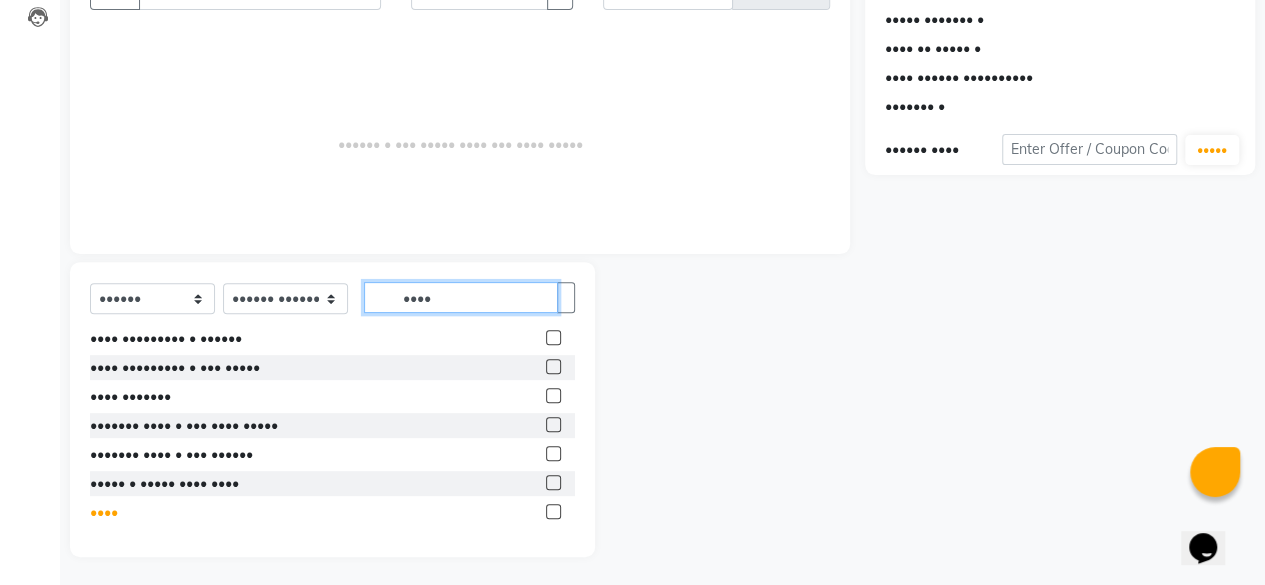 type on "••••" 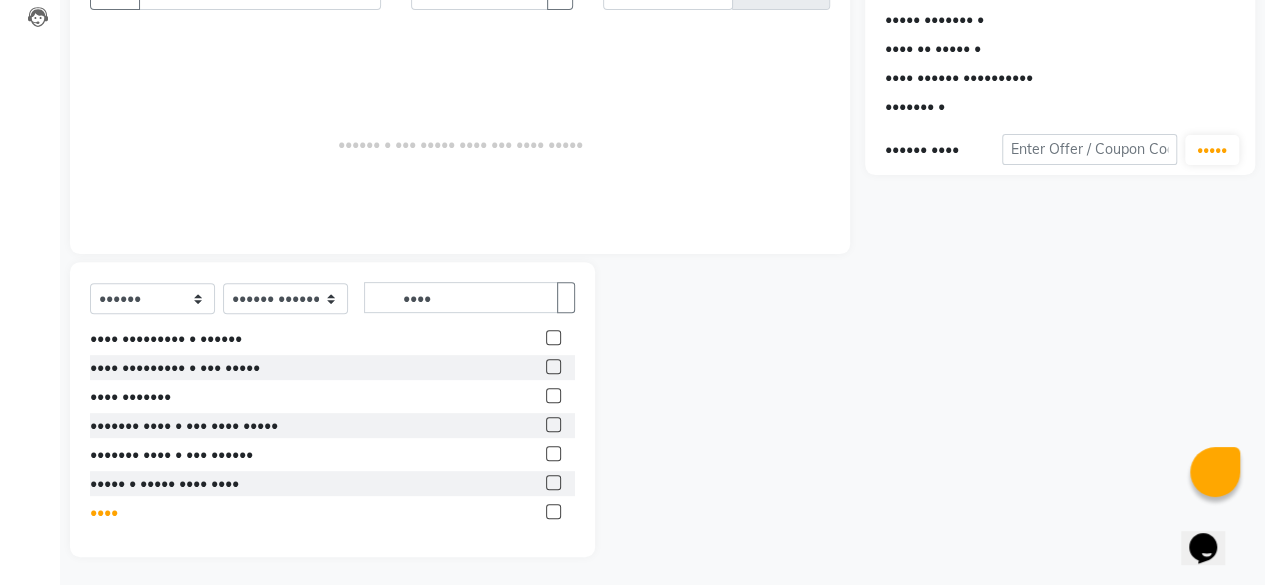 click on "••••" at bounding box center [153, 193] 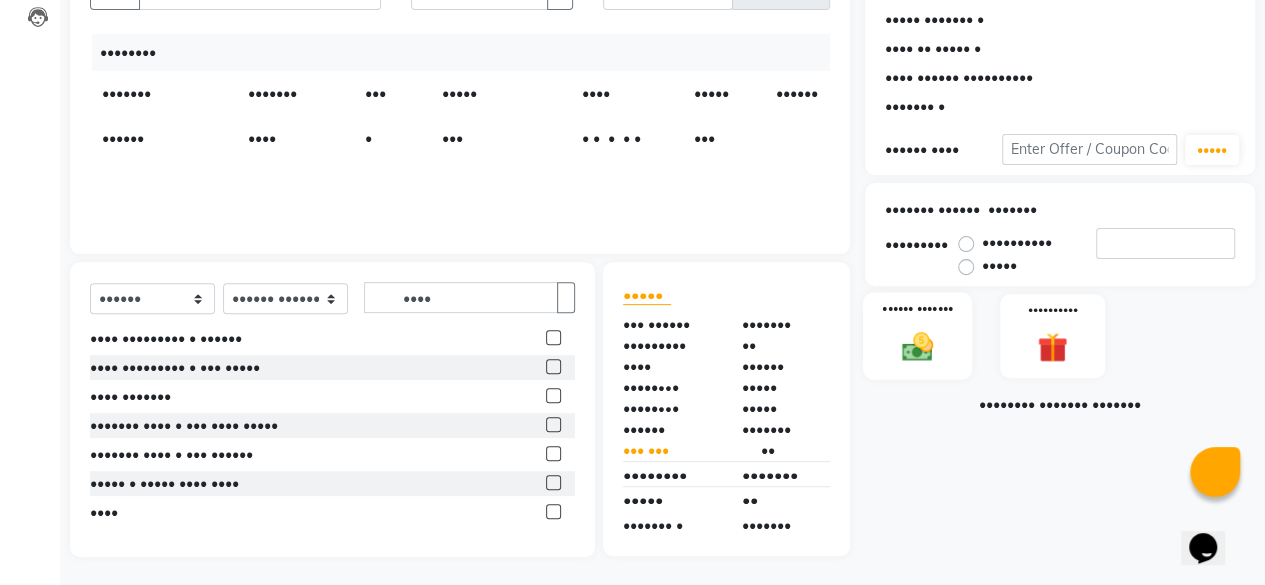 click on "•••••• •••••••" at bounding box center [917, 336] 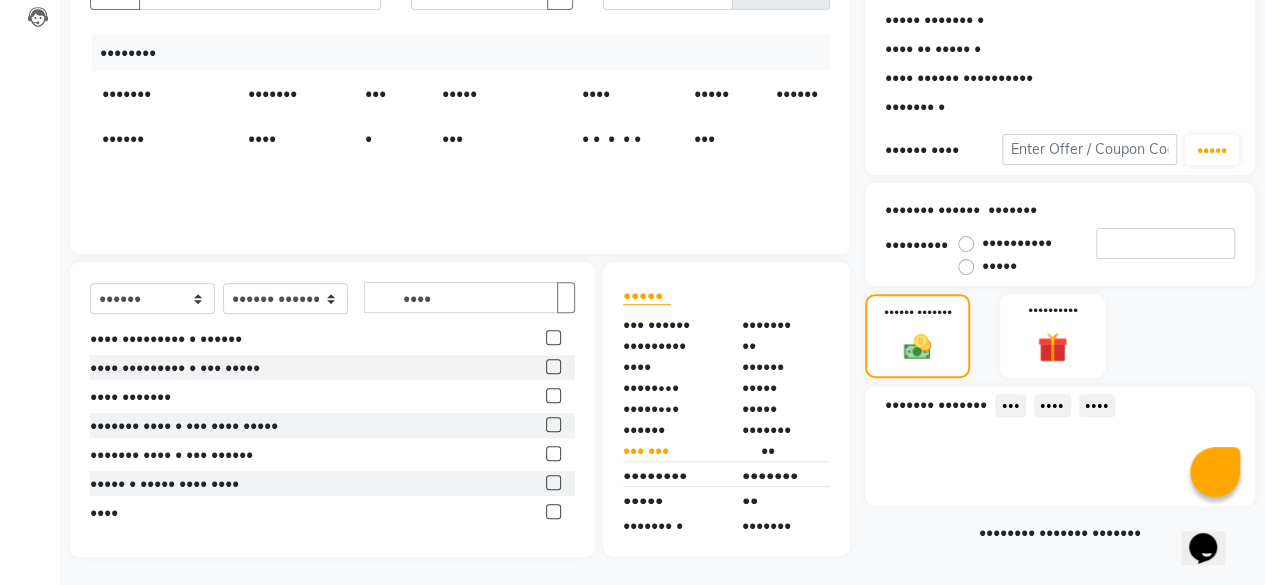 click on "••••" at bounding box center [1010, 405] 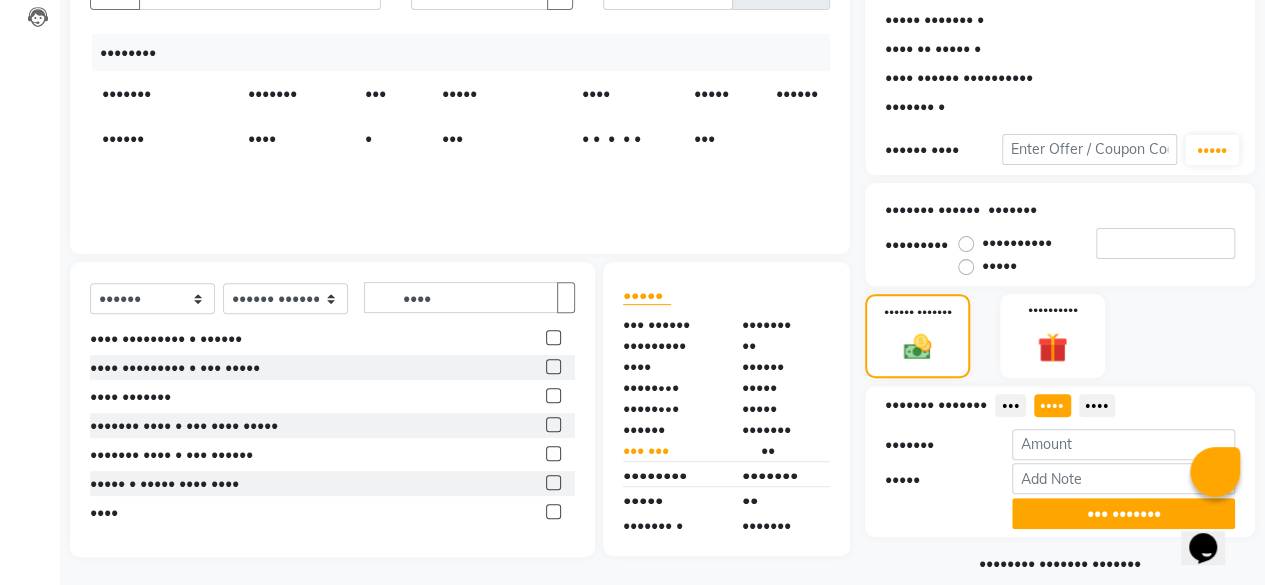scroll, scrollTop: 242, scrollLeft: 0, axis: vertical 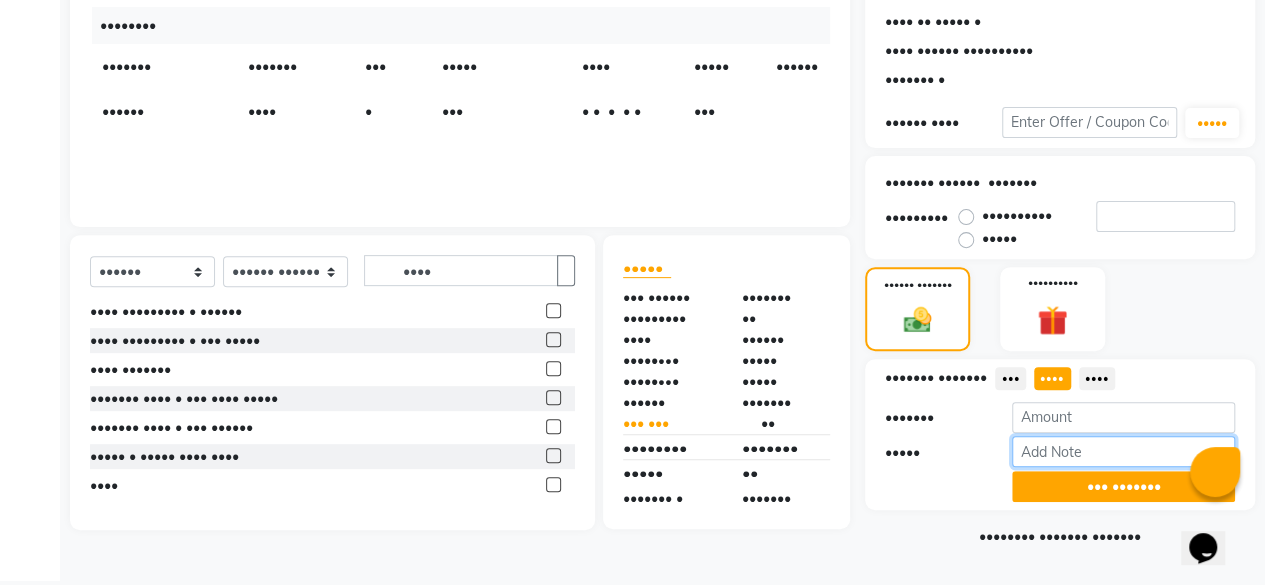 click on "•••••" at bounding box center [1123, 451] 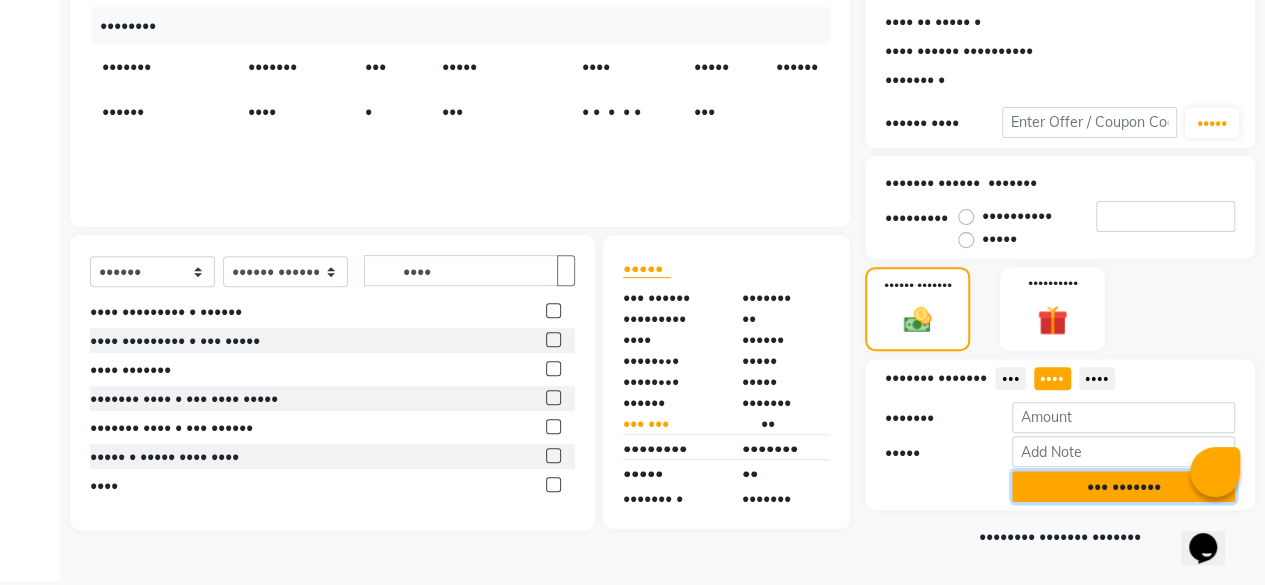 click on "••• •••••••" at bounding box center (1123, 486) 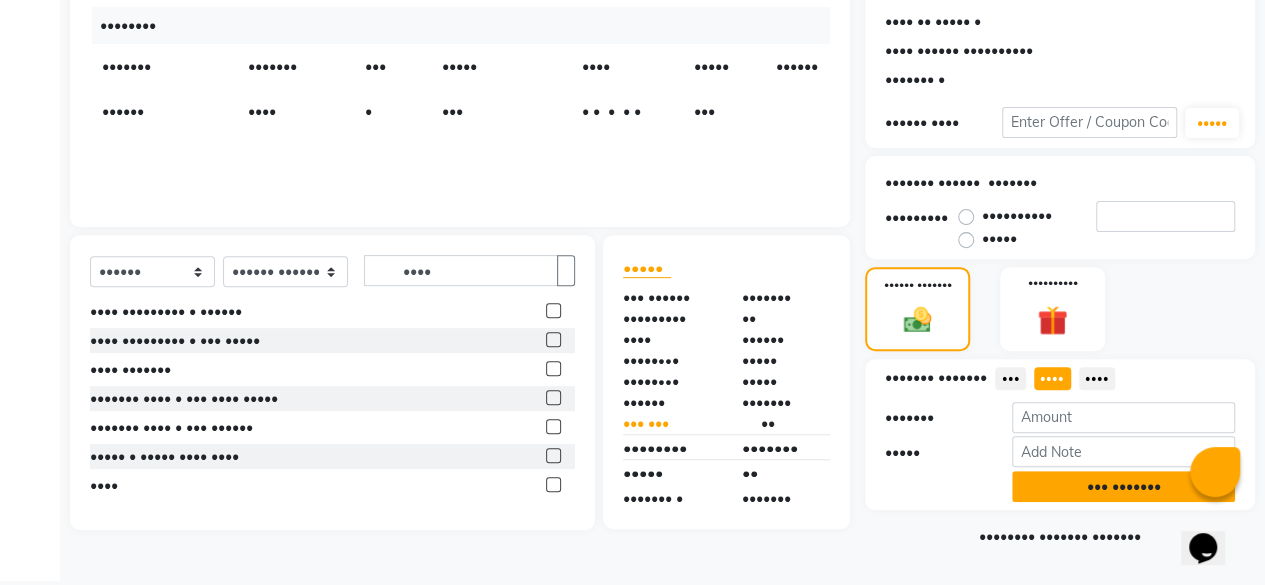 scroll, scrollTop: 324, scrollLeft: 0, axis: vertical 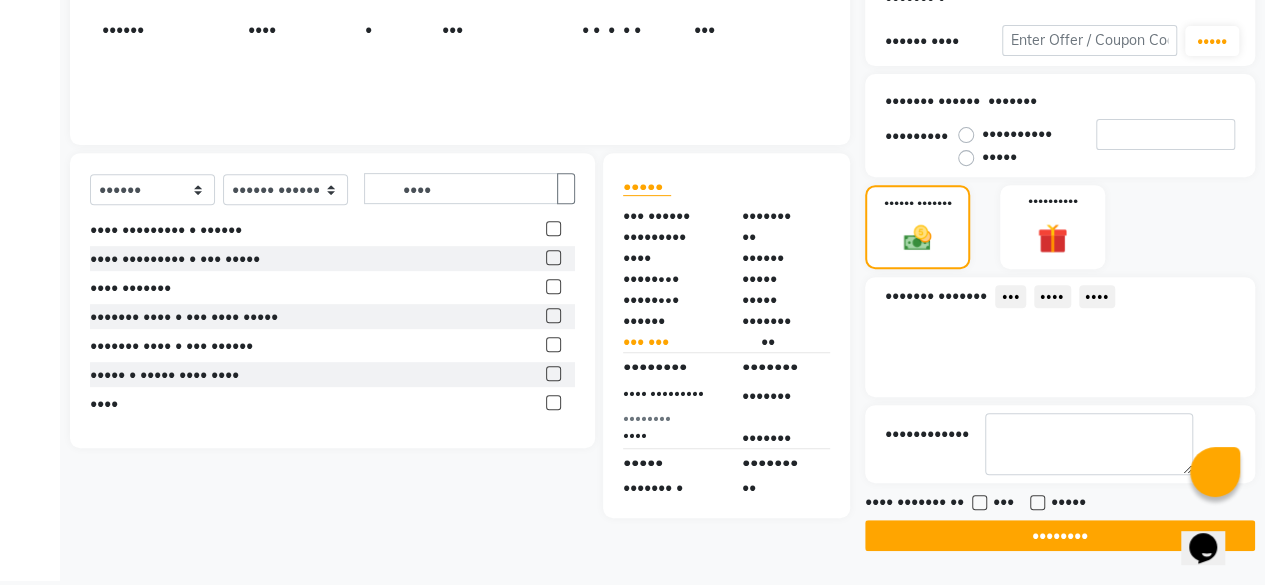 click on "•••• ••••••• •• ••• •••••" at bounding box center [1060, 503] 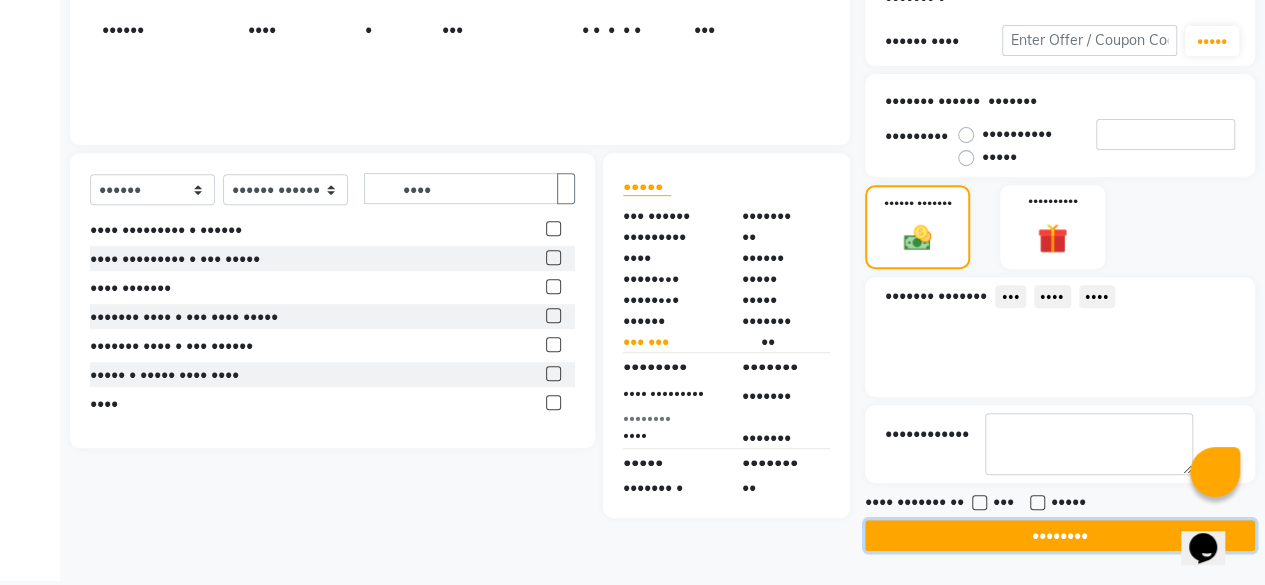 click on "••••••••" at bounding box center [1060, 535] 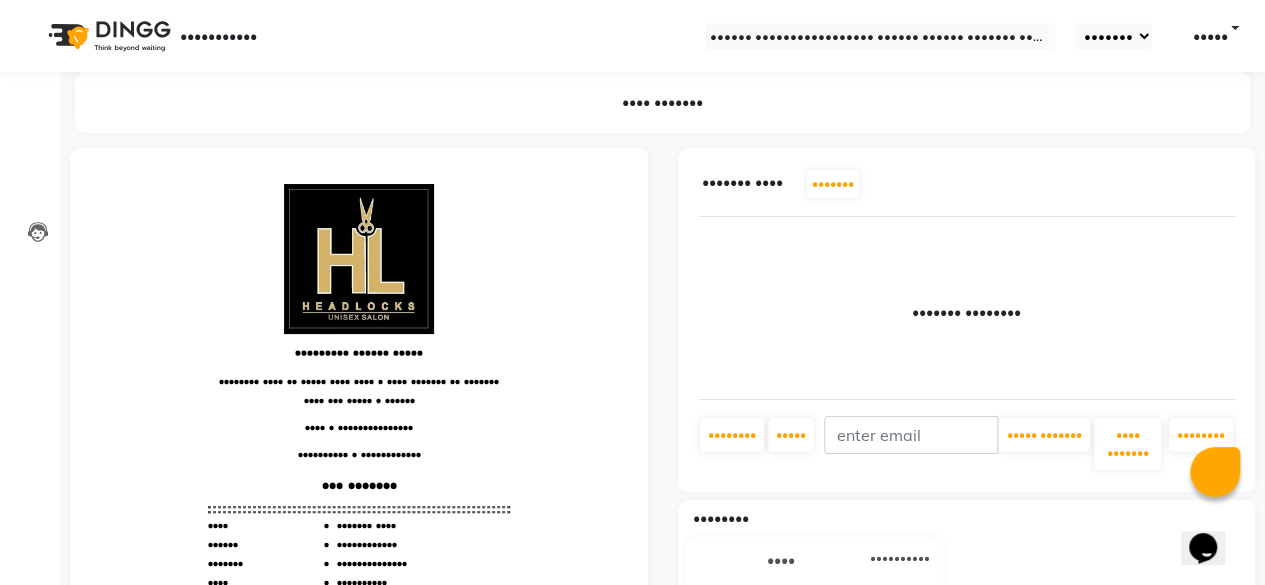 scroll, scrollTop: 0, scrollLeft: 0, axis: both 